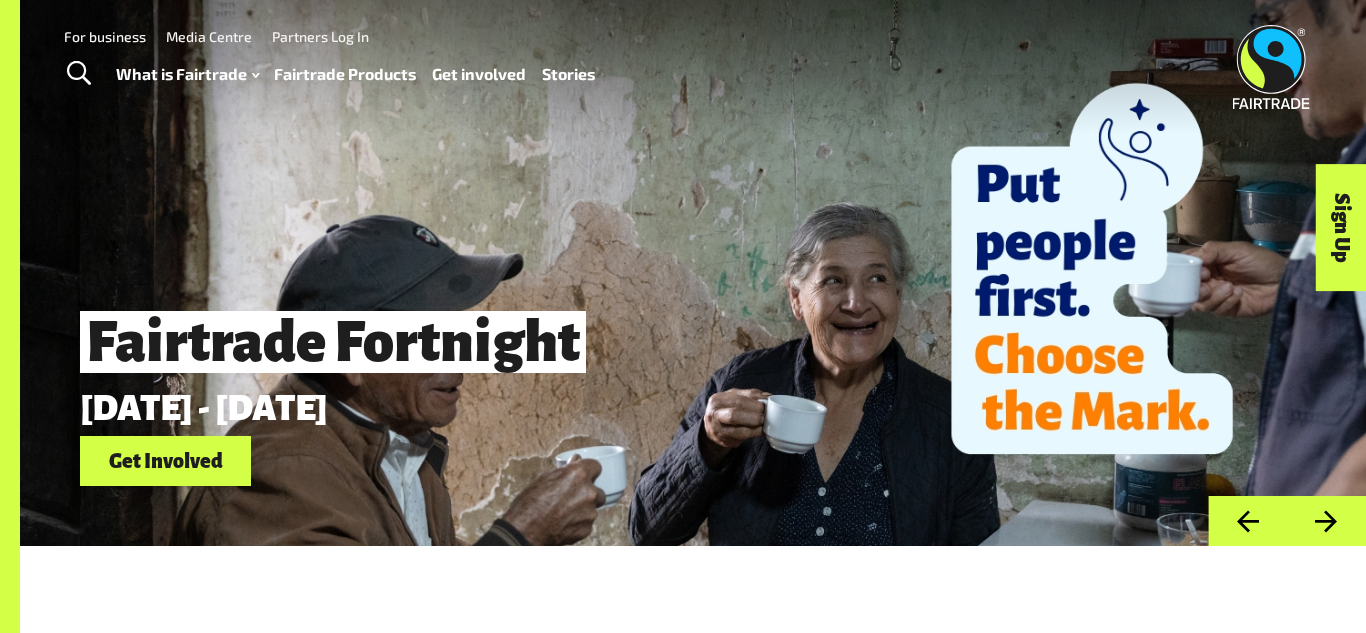 scroll, scrollTop: 0, scrollLeft: 0, axis: both 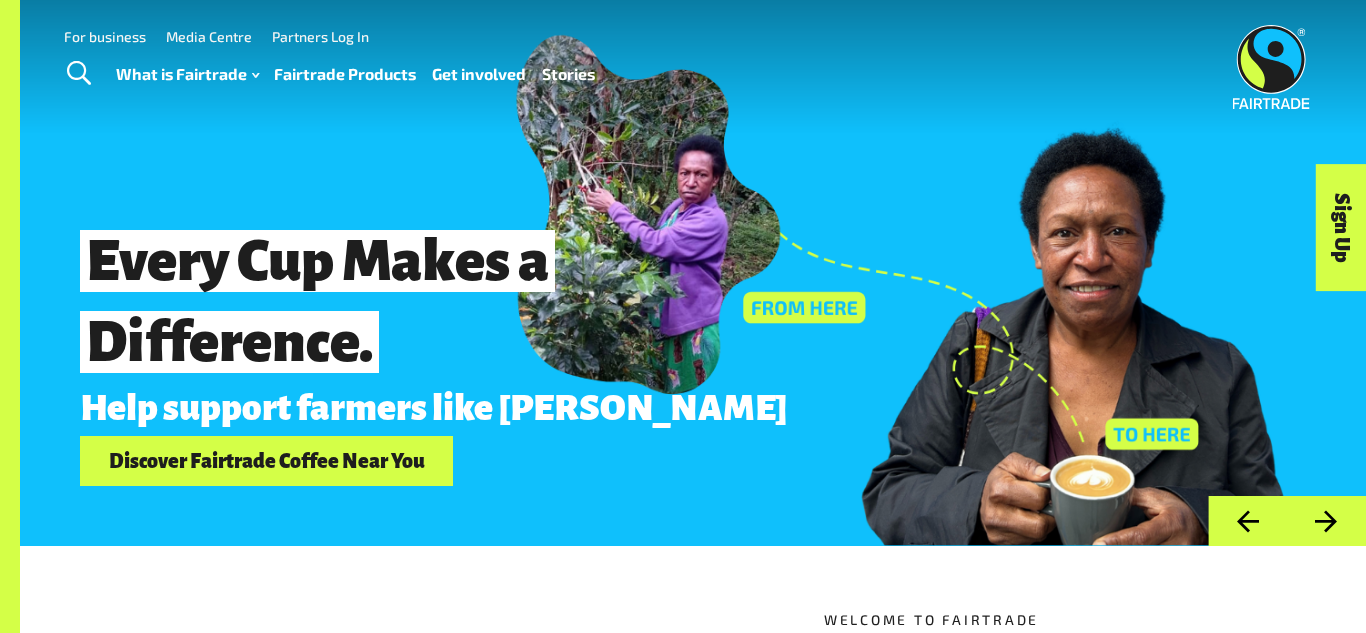 click on "Next" at bounding box center [1326, 521] 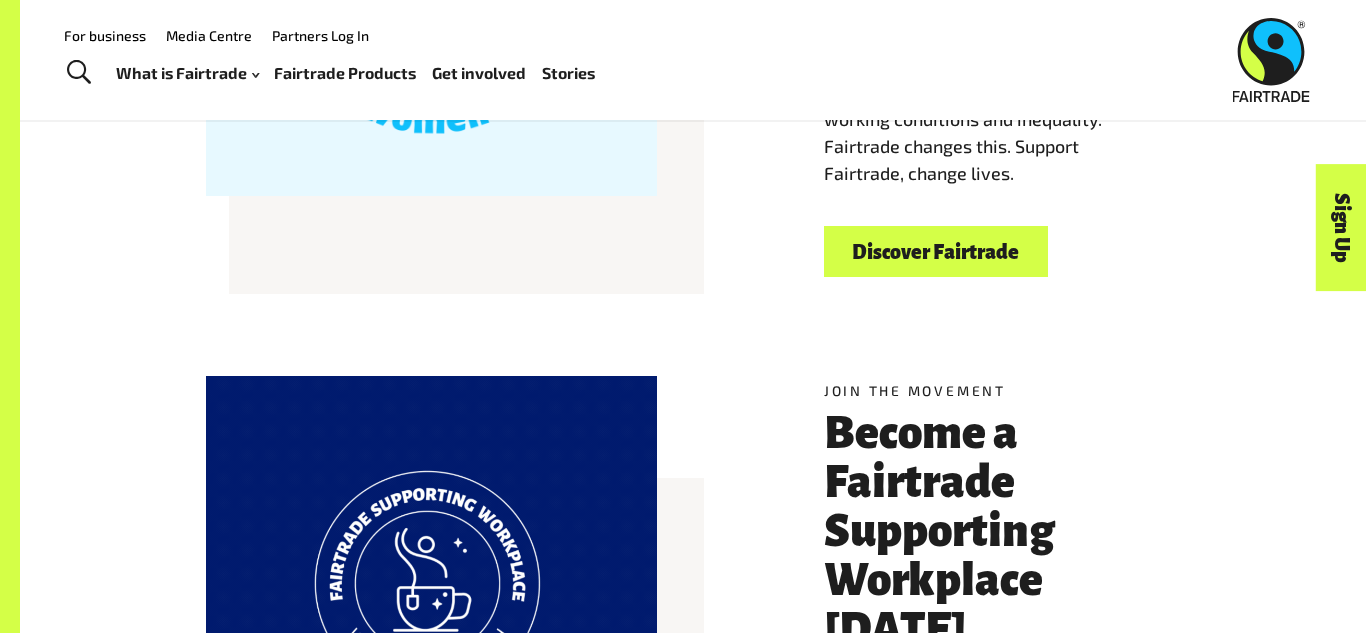 scroll, scrollTop: 771, scrollLeft: 0, axis: vertical 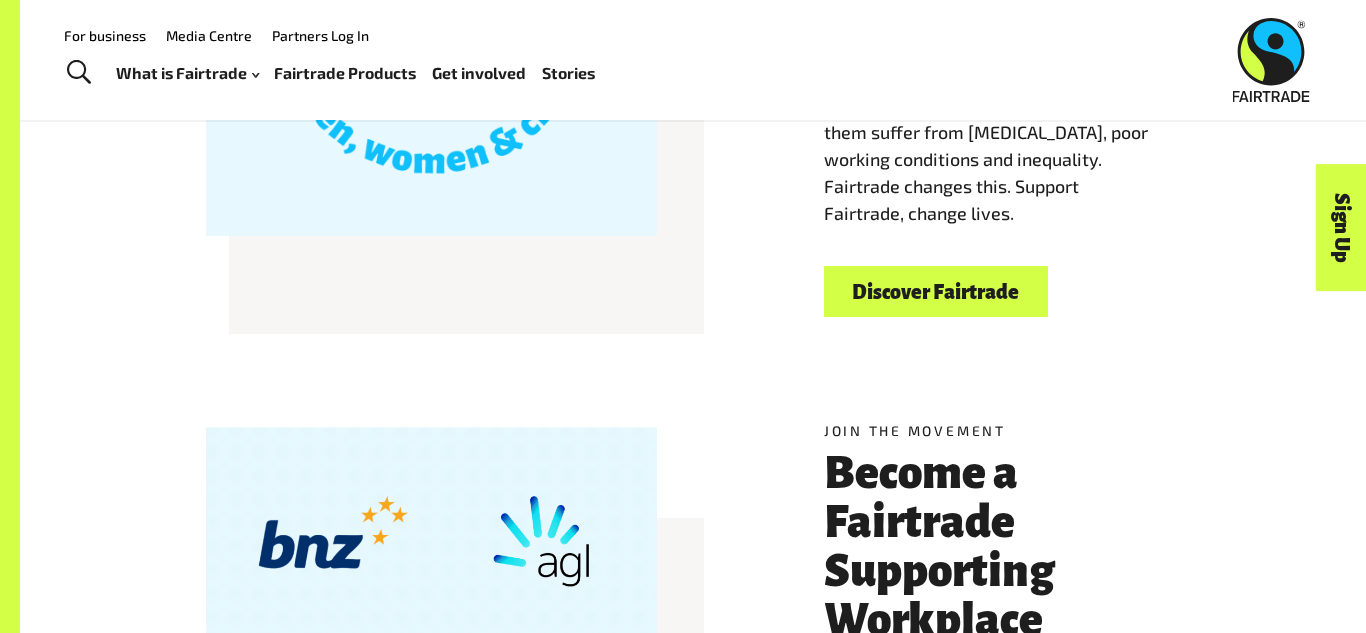 click on "Fairtrade Products" at bounding box center [345, 73] 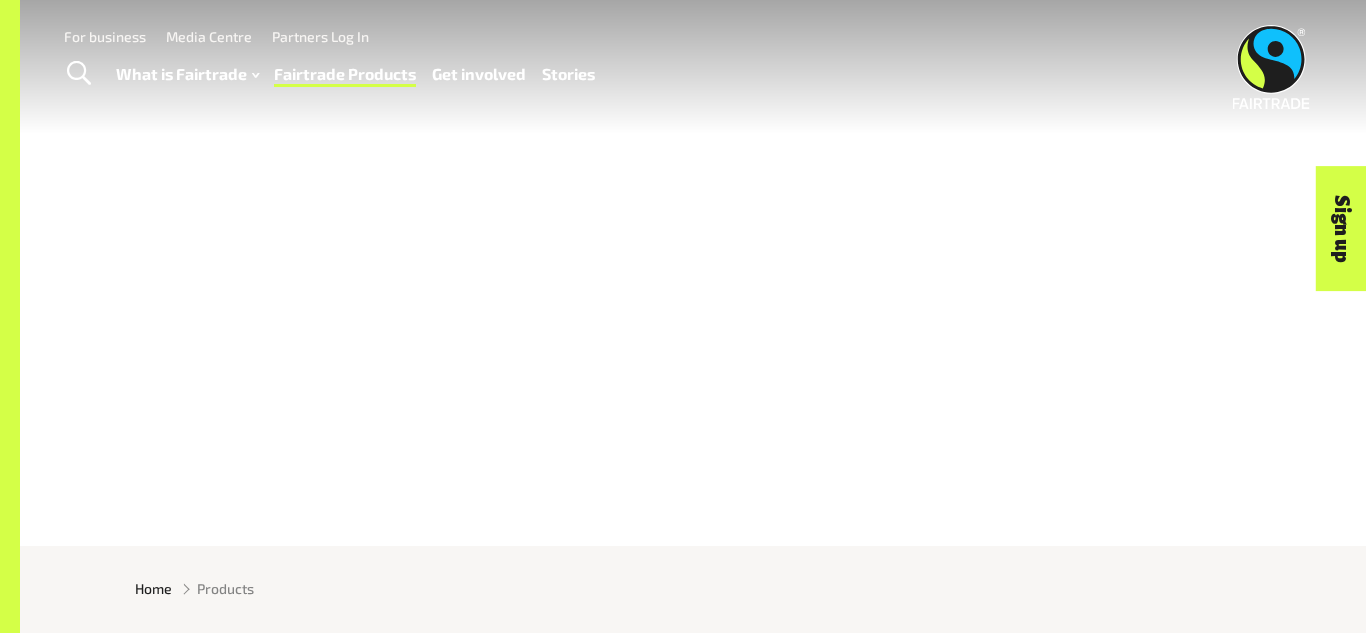 scroll, scrollTop: 0, scrollLeft: 0, axis: both 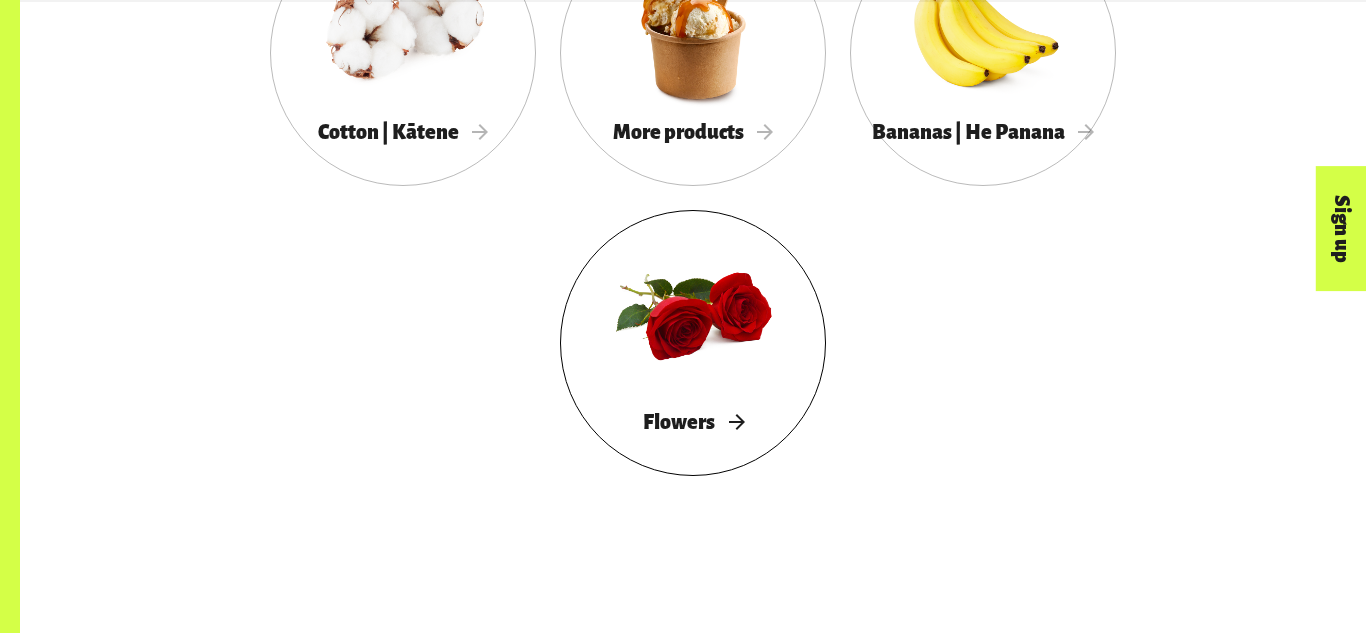click at bounding box center [693, 315] 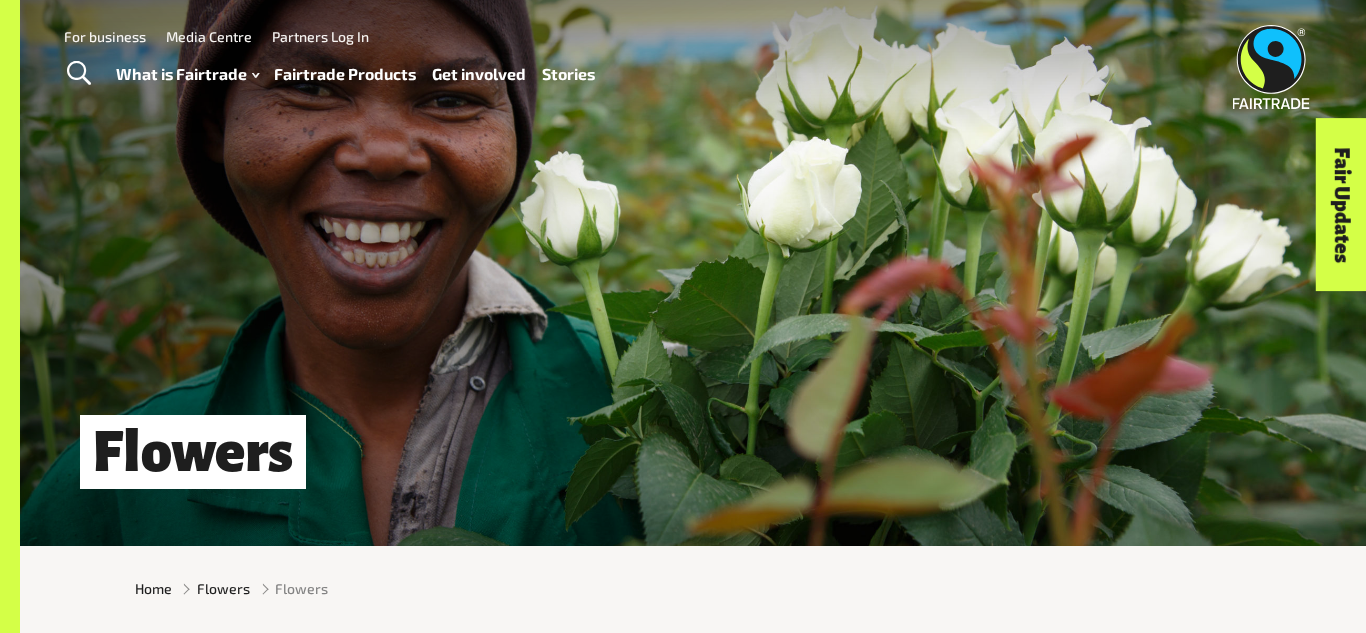scroll, scrollTop: 0, scrollLeft: 0, axis: both 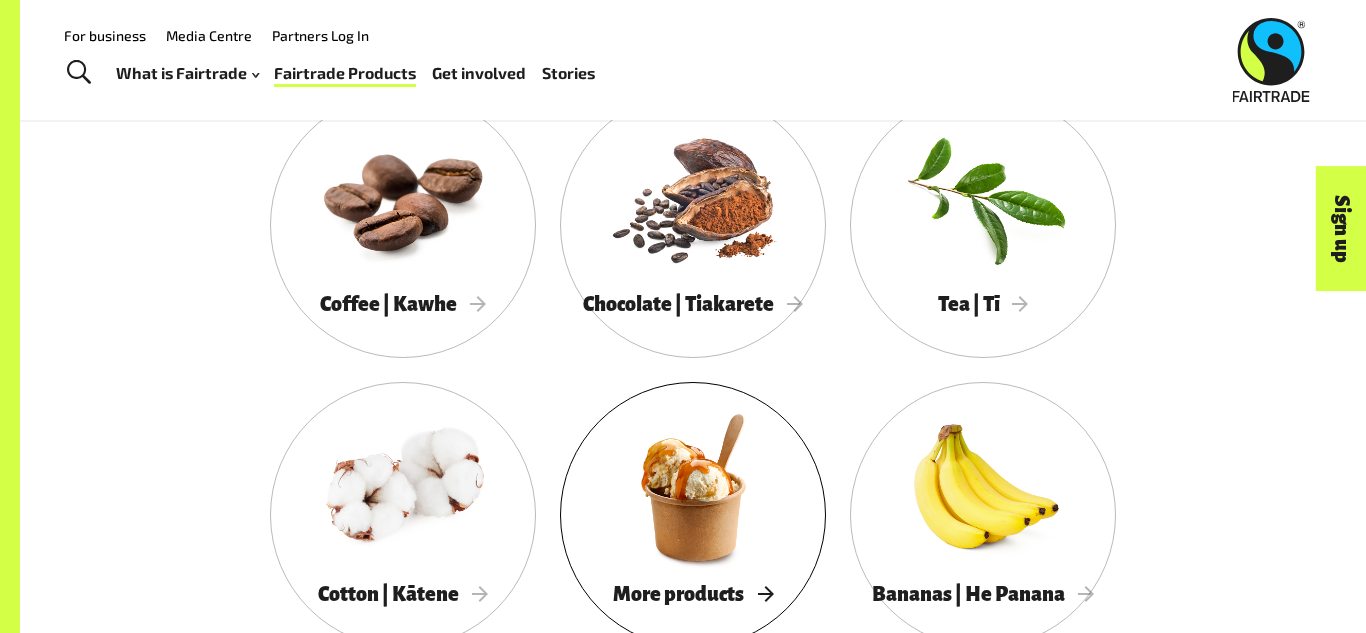 click at bounding box center (693, 487) 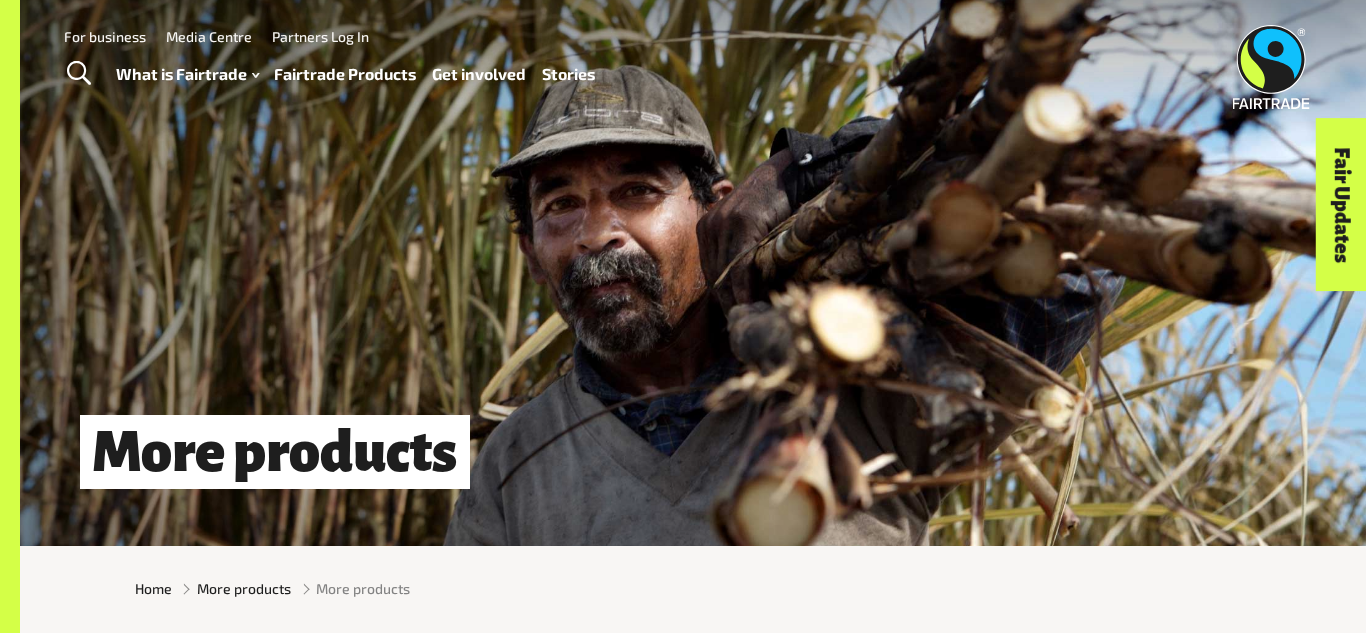 scroll, scrollTop: 0, scrollLeft: 0, axis: both 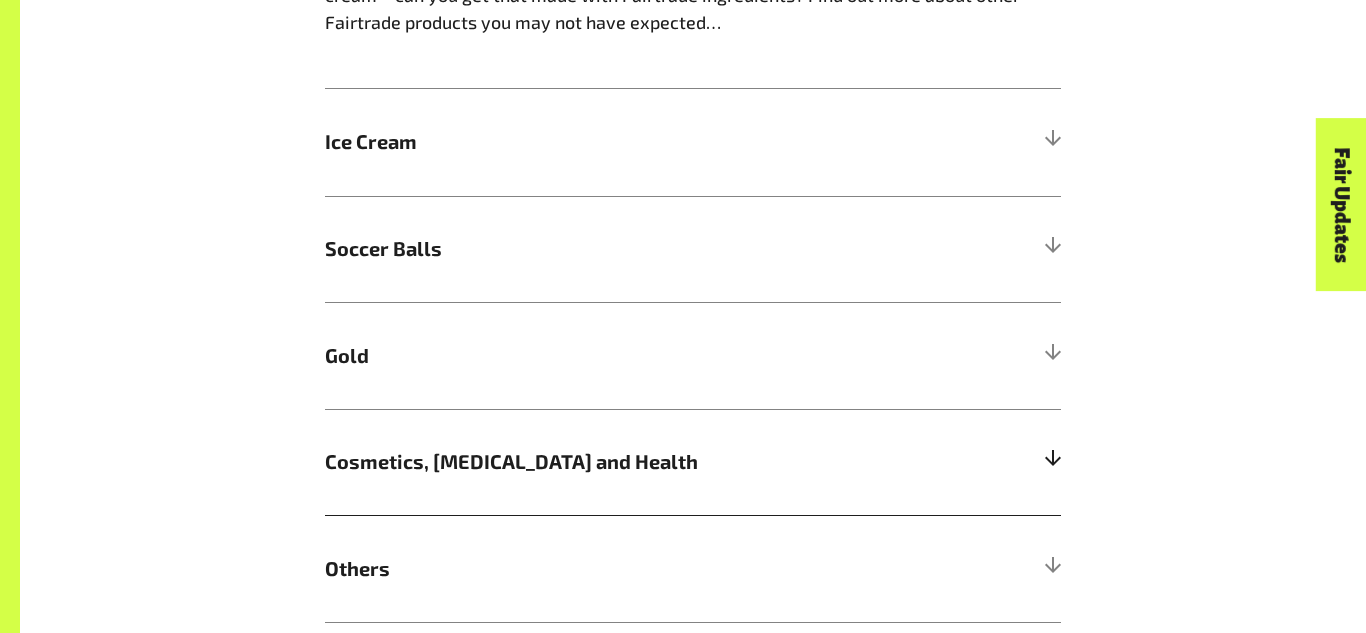 click on "Cosmetics, Skin Care and Health" at bounding box center (693, 462) 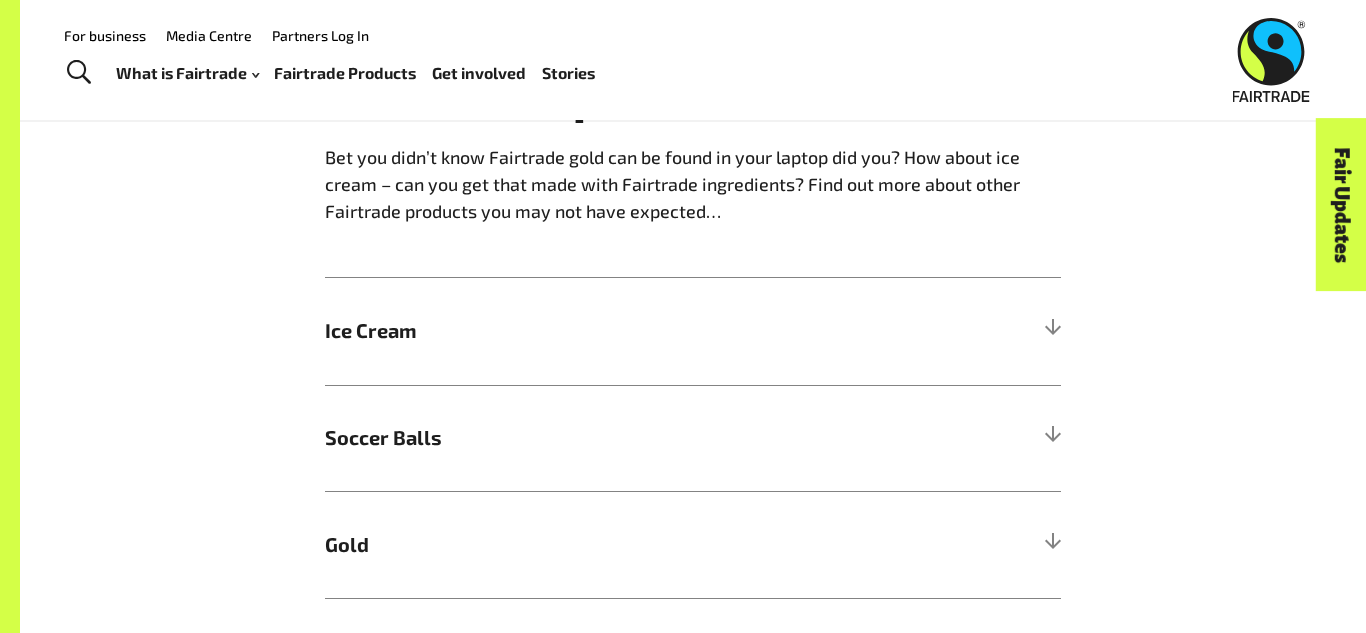 scroll, scrollTop: 1189, scrollLeft: 0, axis: vertical 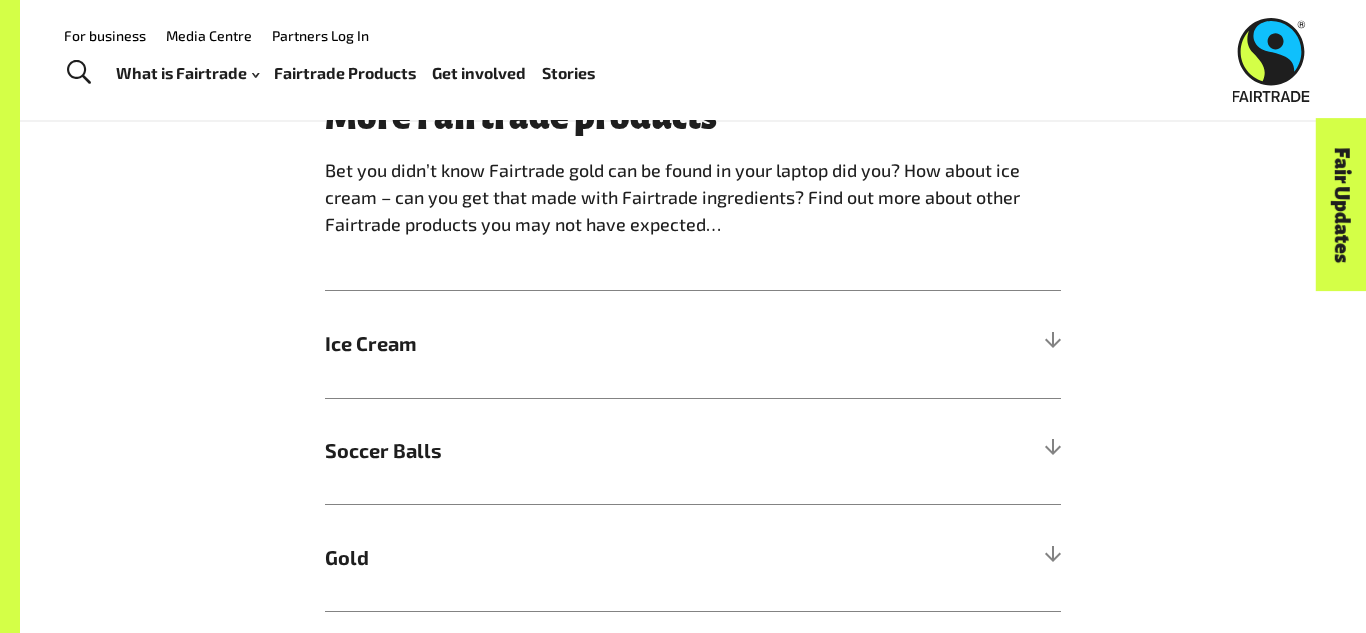 click on "Soccer Balls" at bounding box center [601, 451] 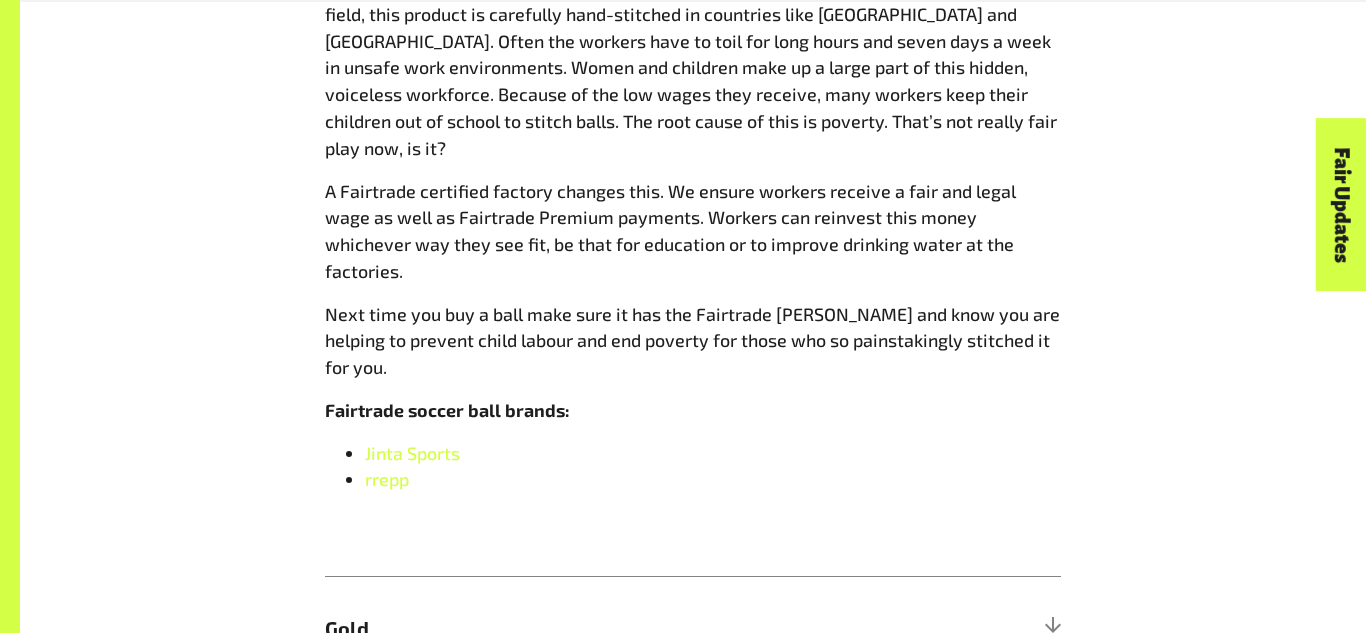 scroll, scrollTop: 1722, scrollLeft: 0, axis: vertical 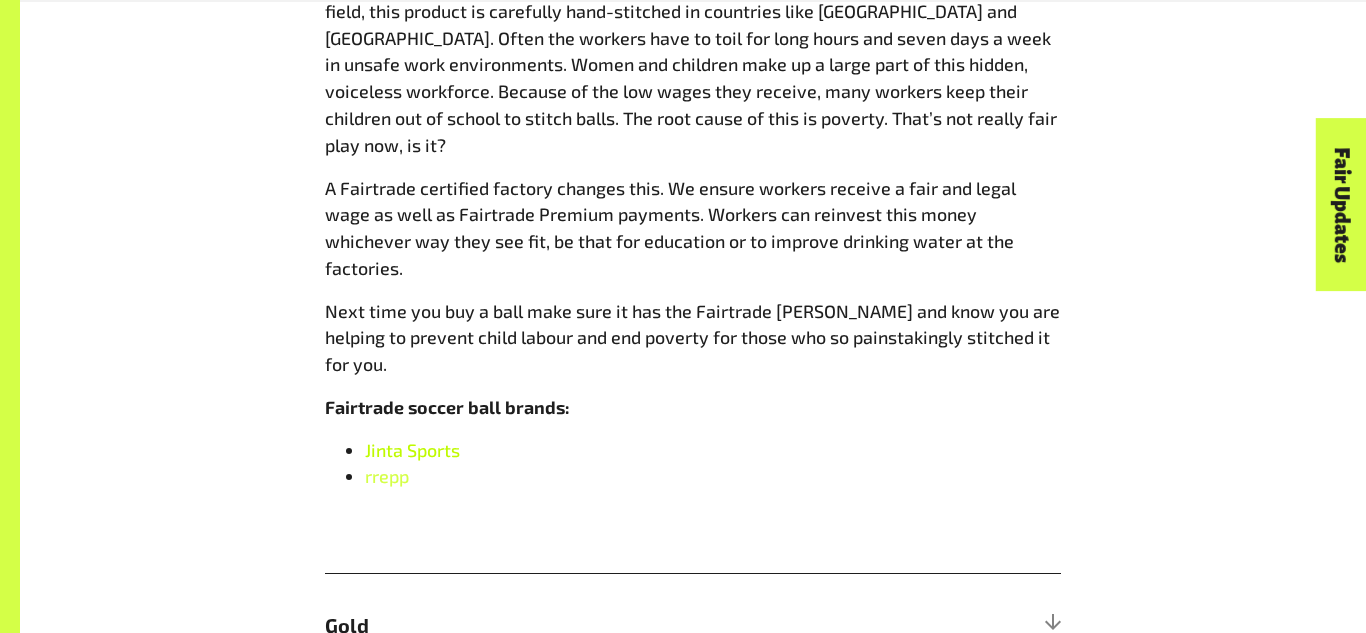 click on "Jinta Sports" at bounding box center [412, 450] 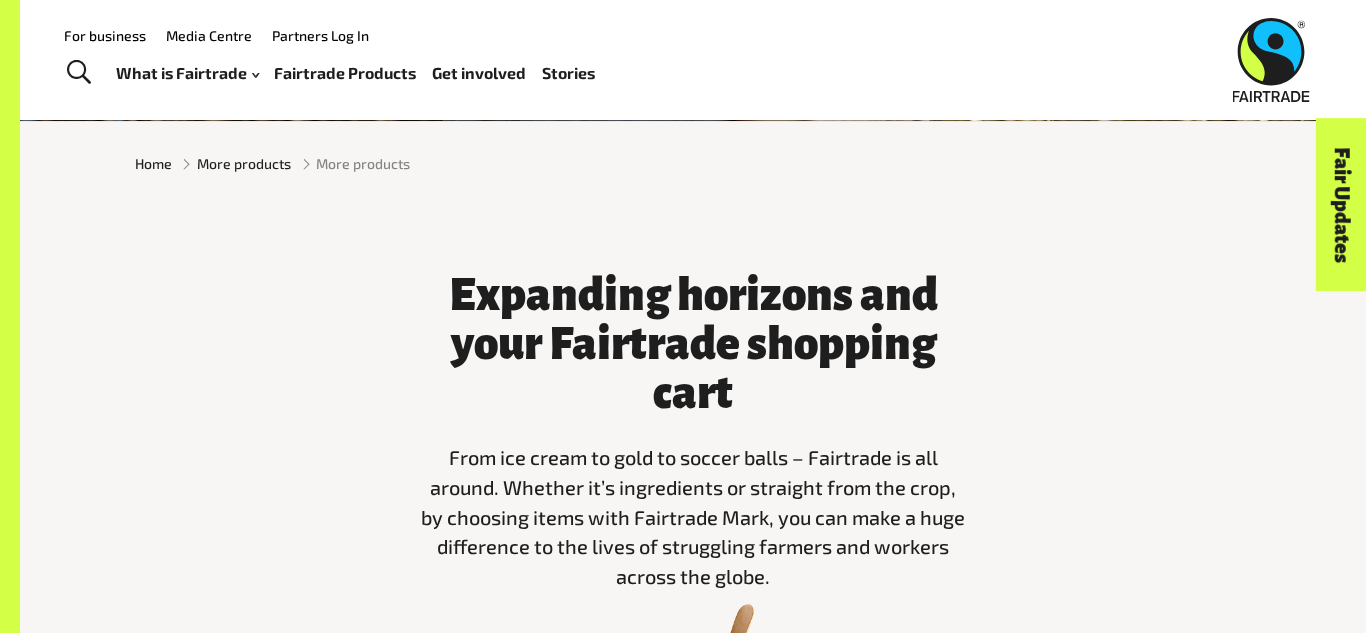 scroll, scrollTop: 0, scrollLeft: 0, axis: both 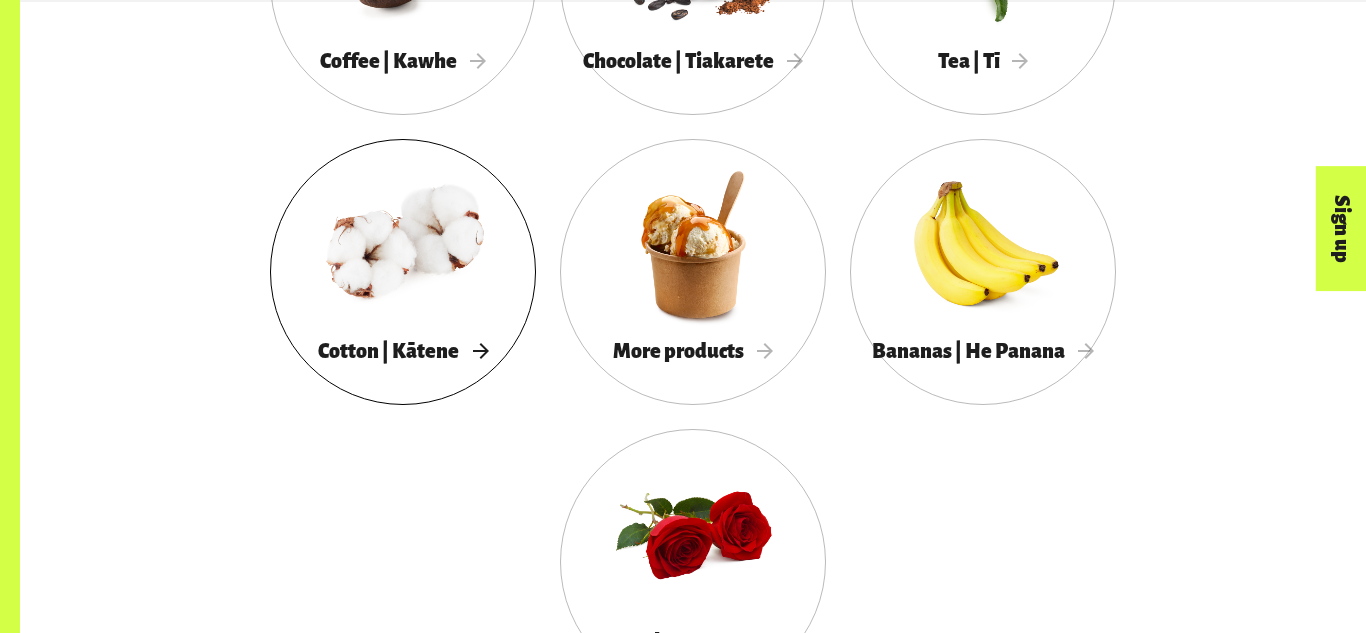 click at bounding box center [403, 244] 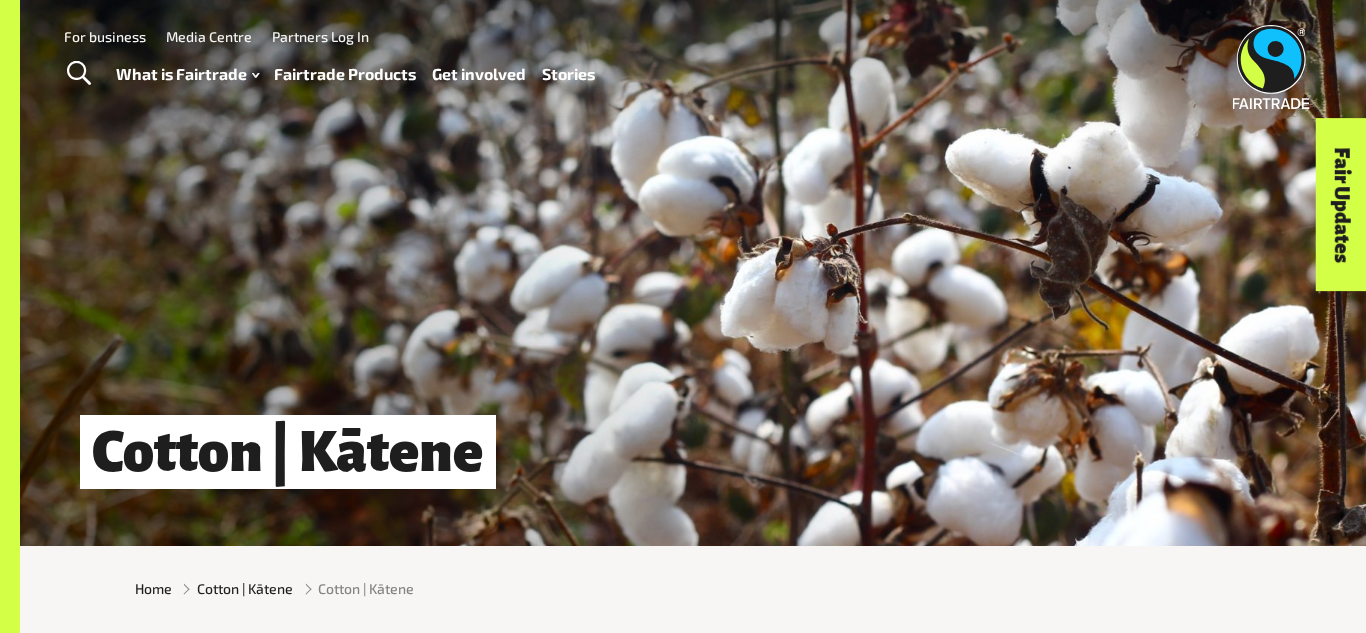 scroll, scrollTop: 0, scrollLeft: 0, axis: both 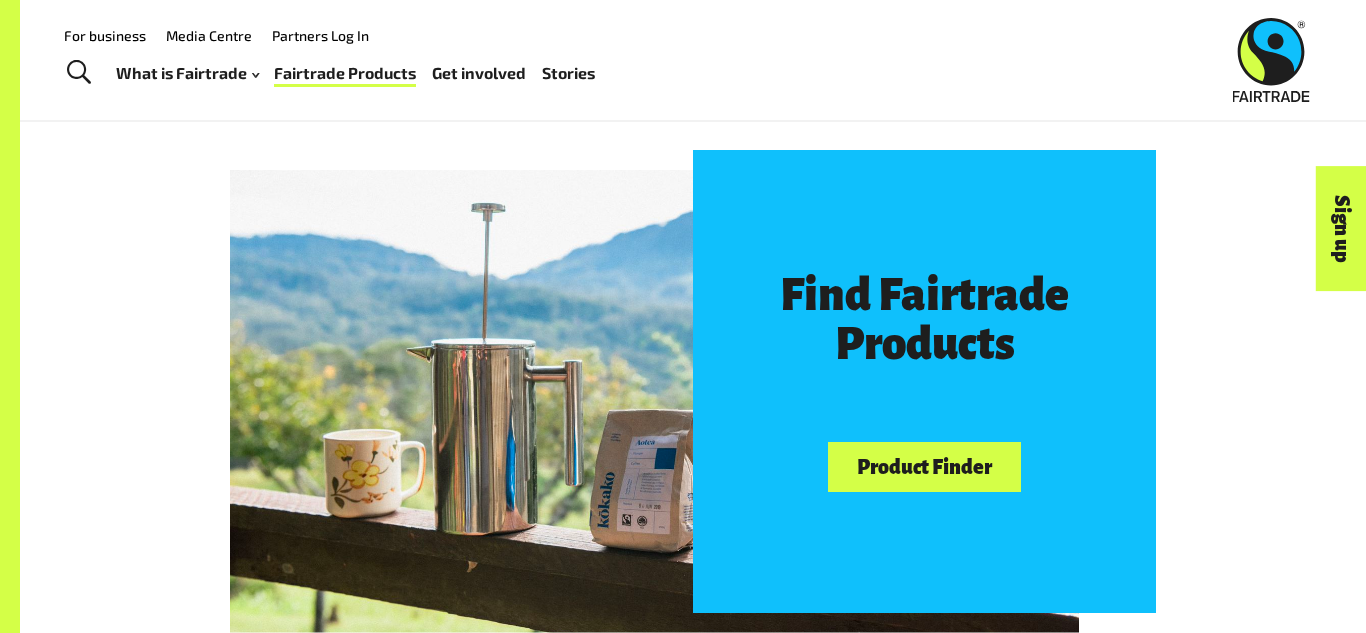 click on "For business
Media Centre
Partners Log In
What is Fairtrade
How Fairtrade works
Where Fairtrade works
Fast facts
Who we are
Reports
Fairtrade Products
Get involved
Fairtrade Fortnight 2025
Fairtrade Supporting Workplaces
2025 Fairtrade Supporting Workplaces
Stories" at bounding box center (490, 59) 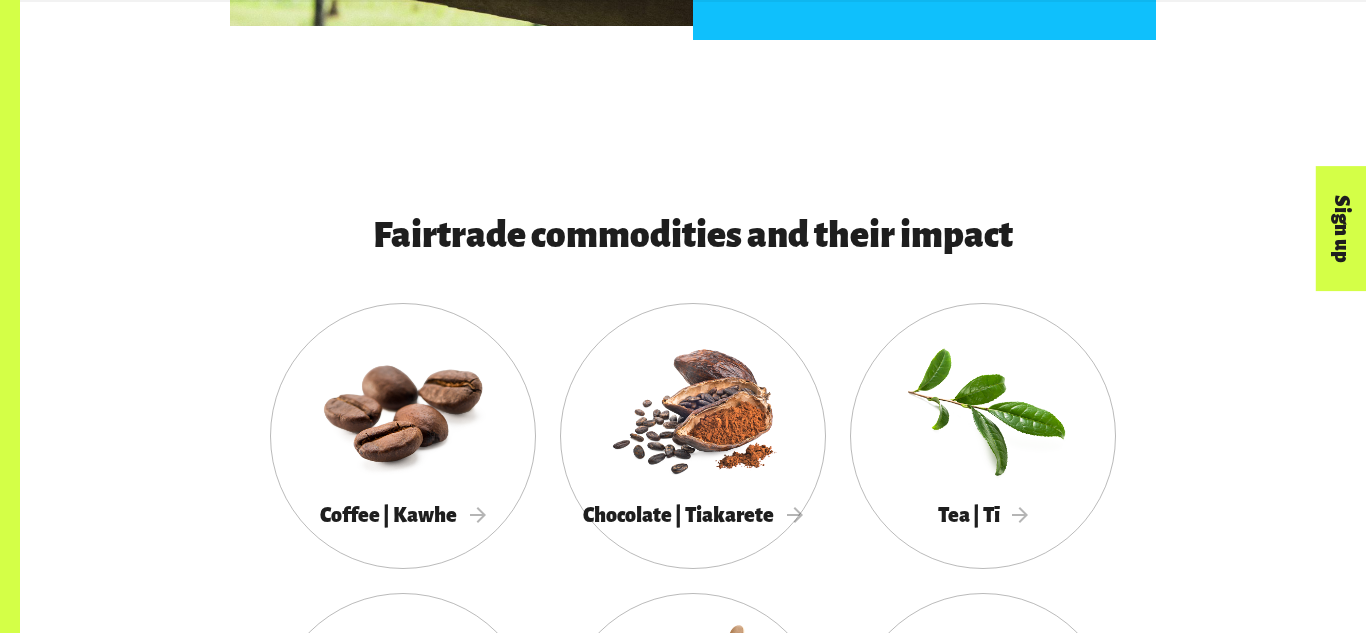 scroll, scrollTop: 1552, scrollLeft: 0, axis: vertical 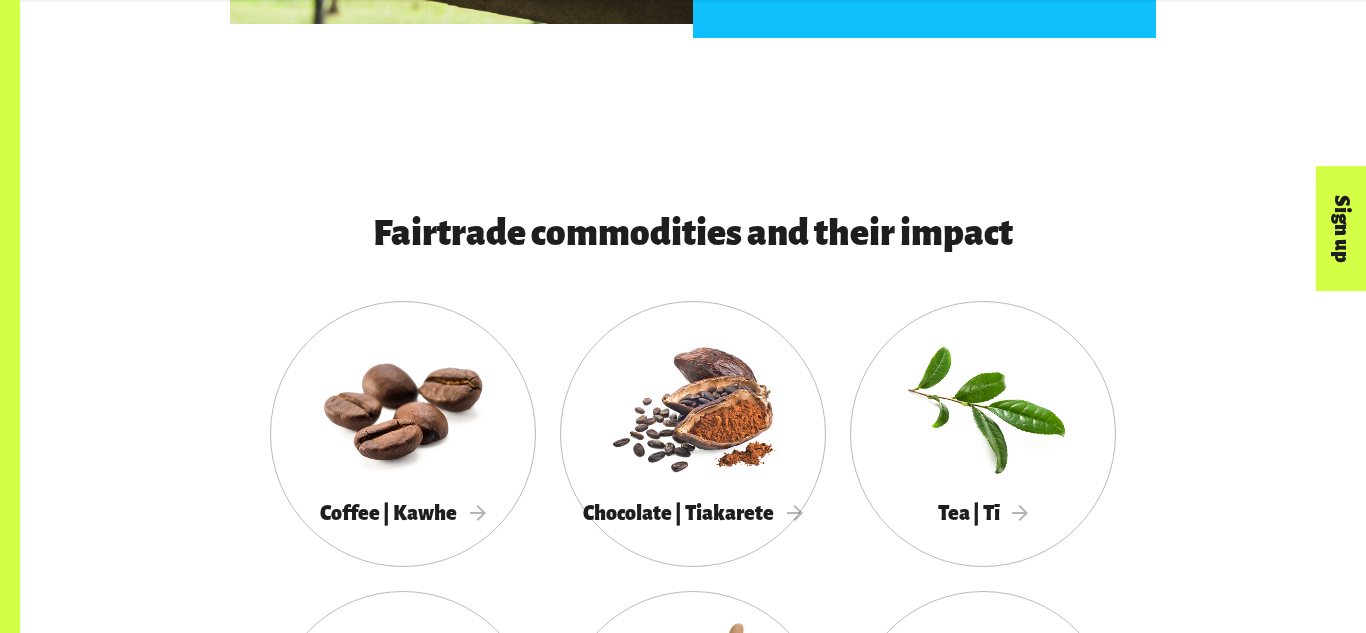 click on "Fairtrade commodities and their impact" at bounding box center [693, 233] 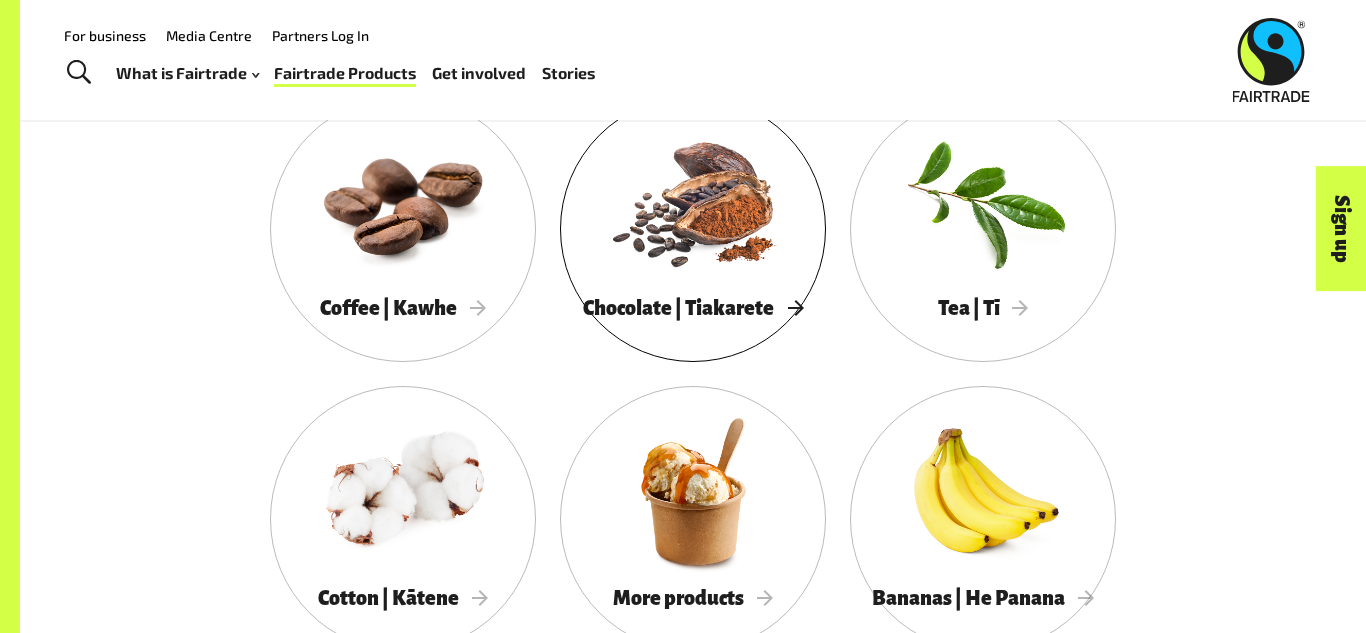 scroll, scrollTop: 1756, scrollLeft: 0, axis: vertical 